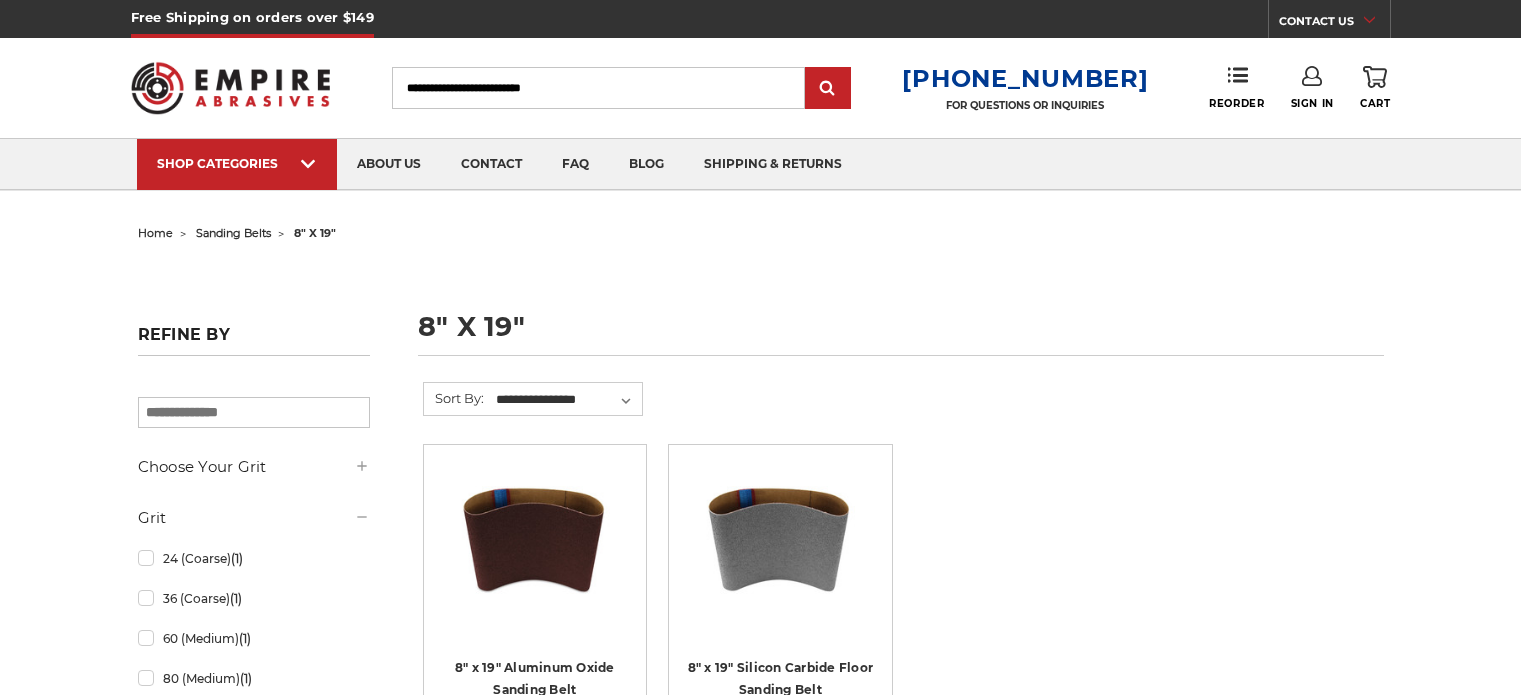 scroll, scrollTop: 0, scrollLeft: 0, axis: both 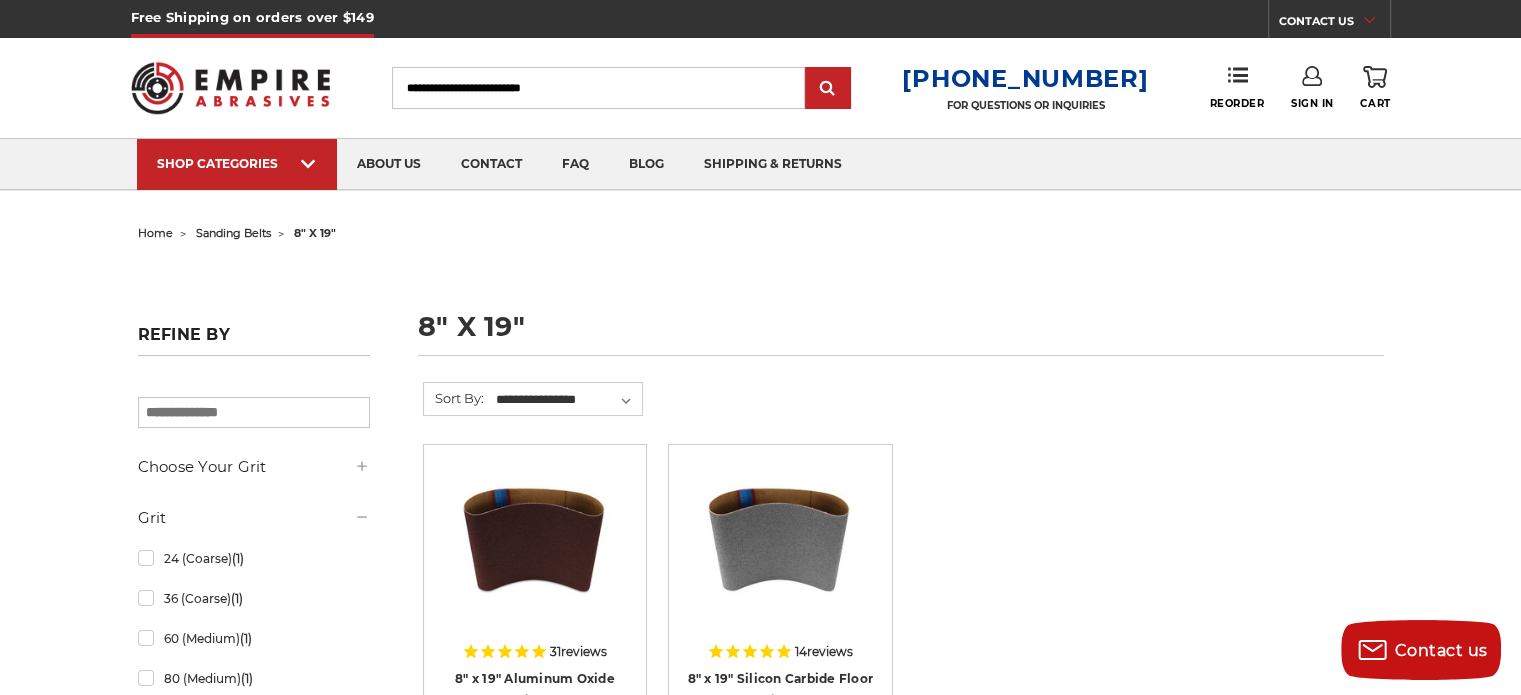 click at bounding box center (1372, 20) 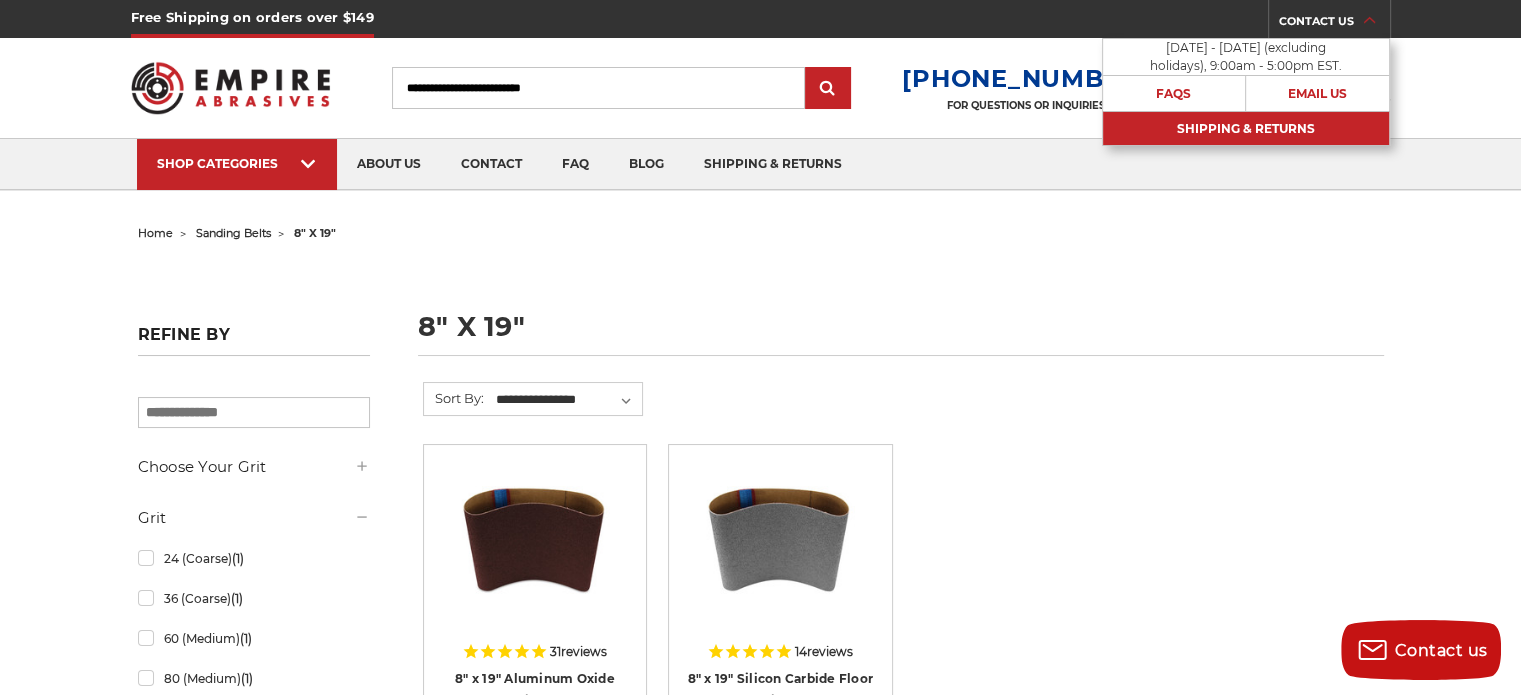 click on "Shipping & Returns" at bounding box center (1246, 128) 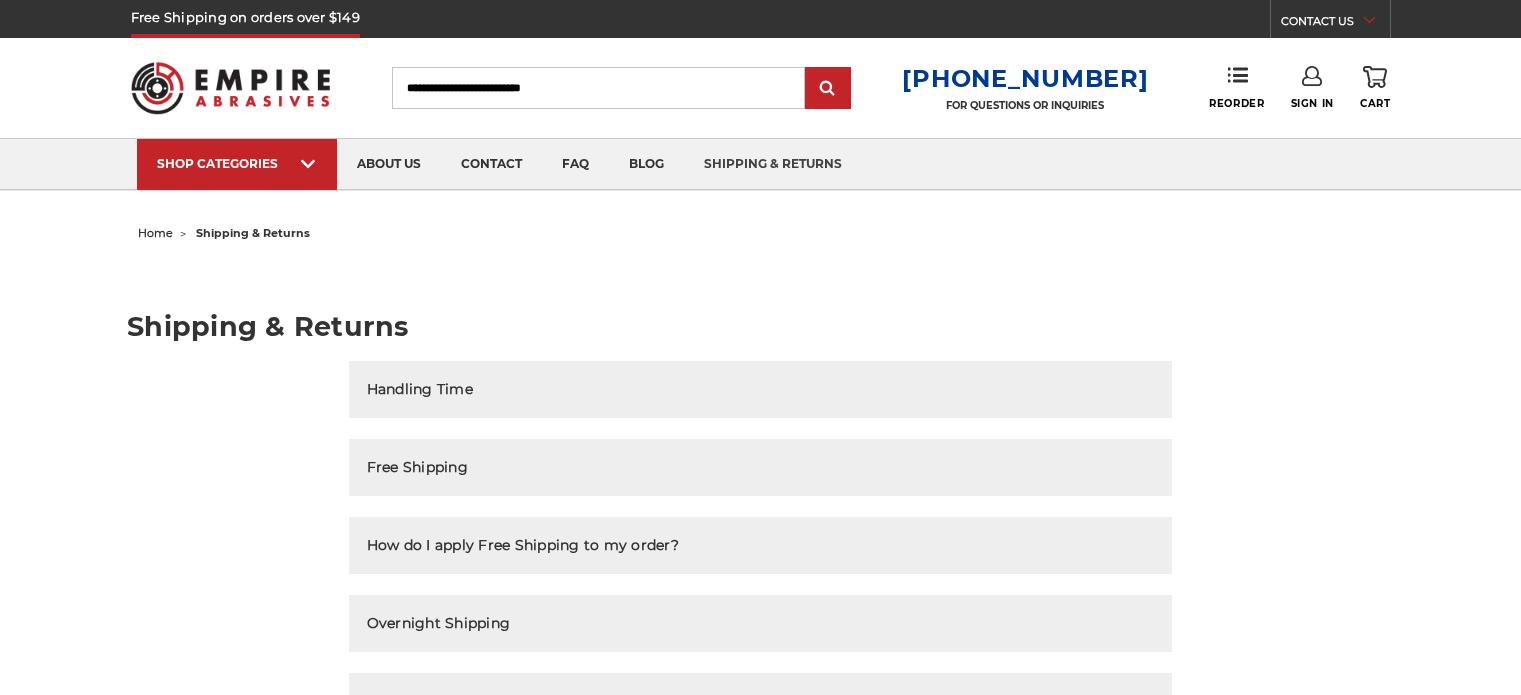 scroll, scrollTop: 0, scrollLeft: 0, axis: both 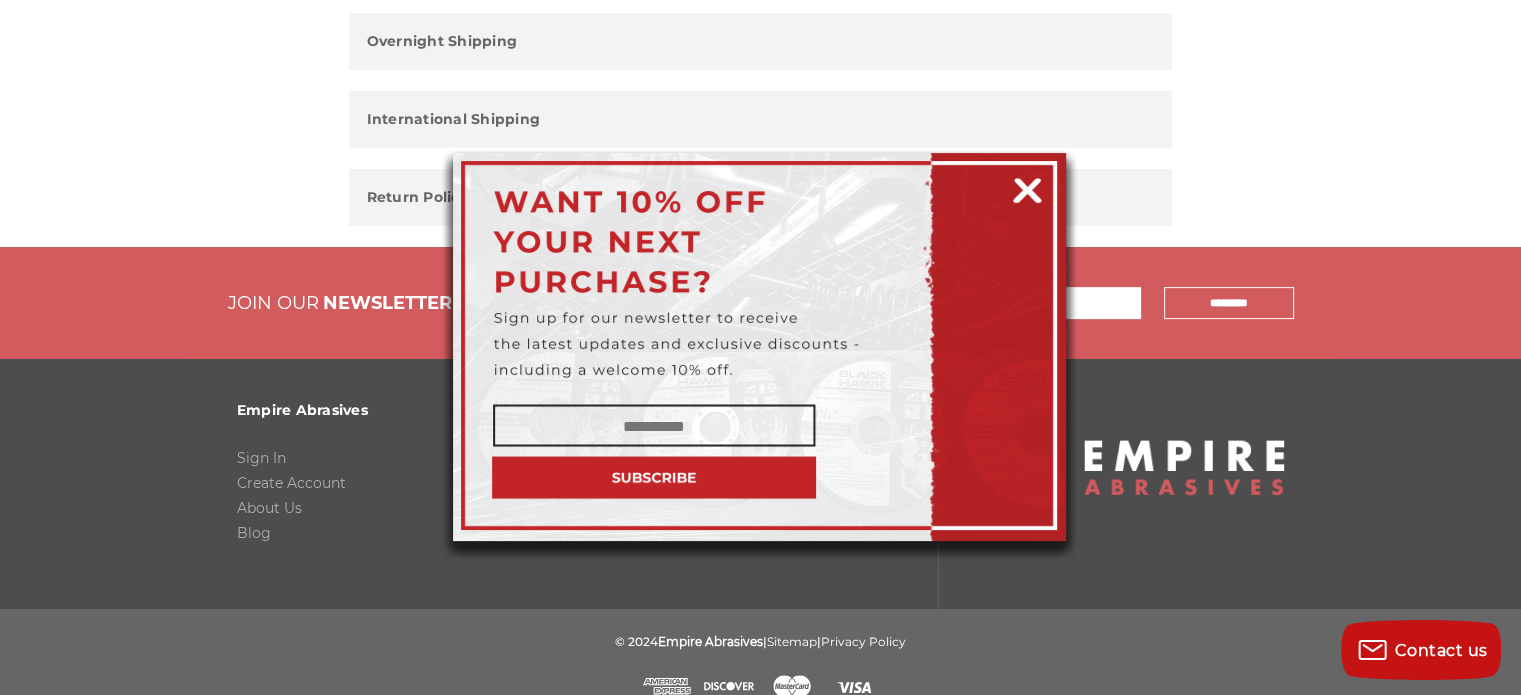 click at bounding box center (1027, 187) 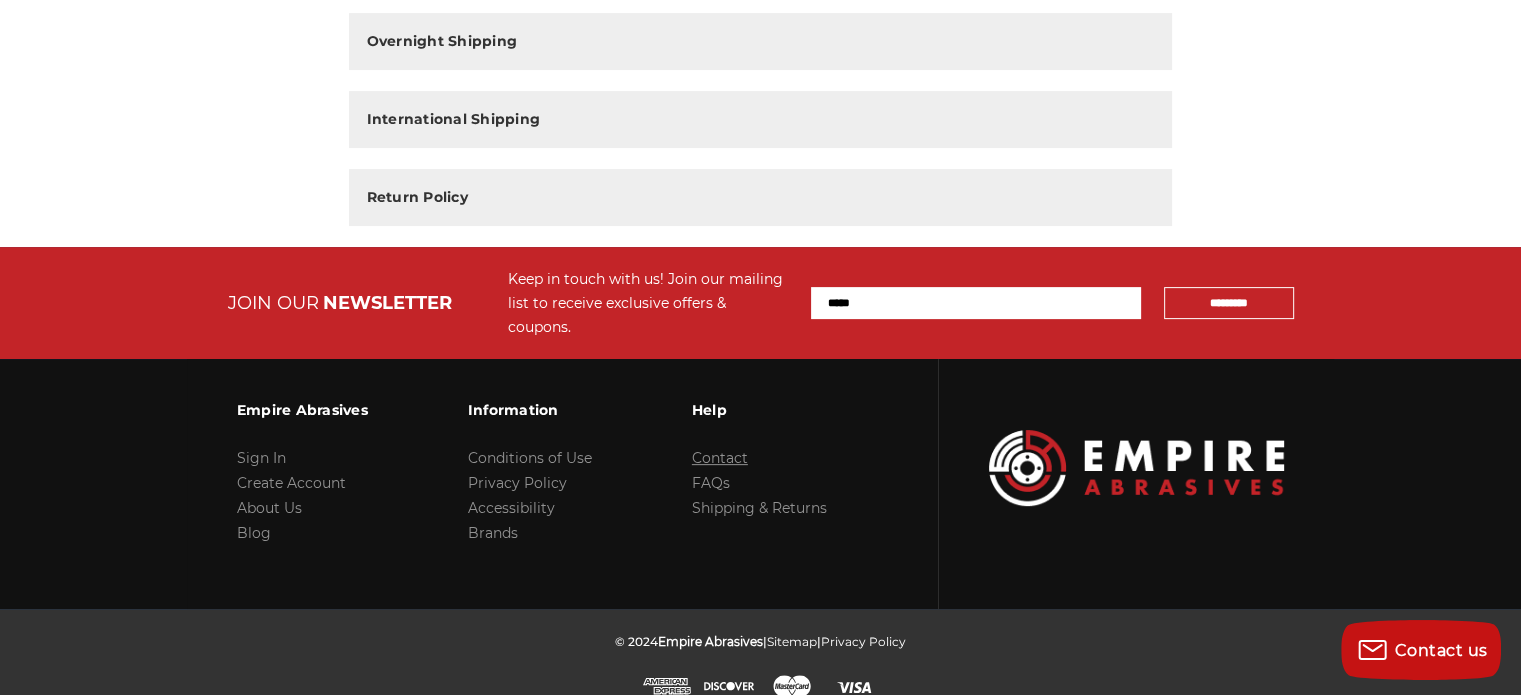 click on "Contact" at bounding box center [720, 458] 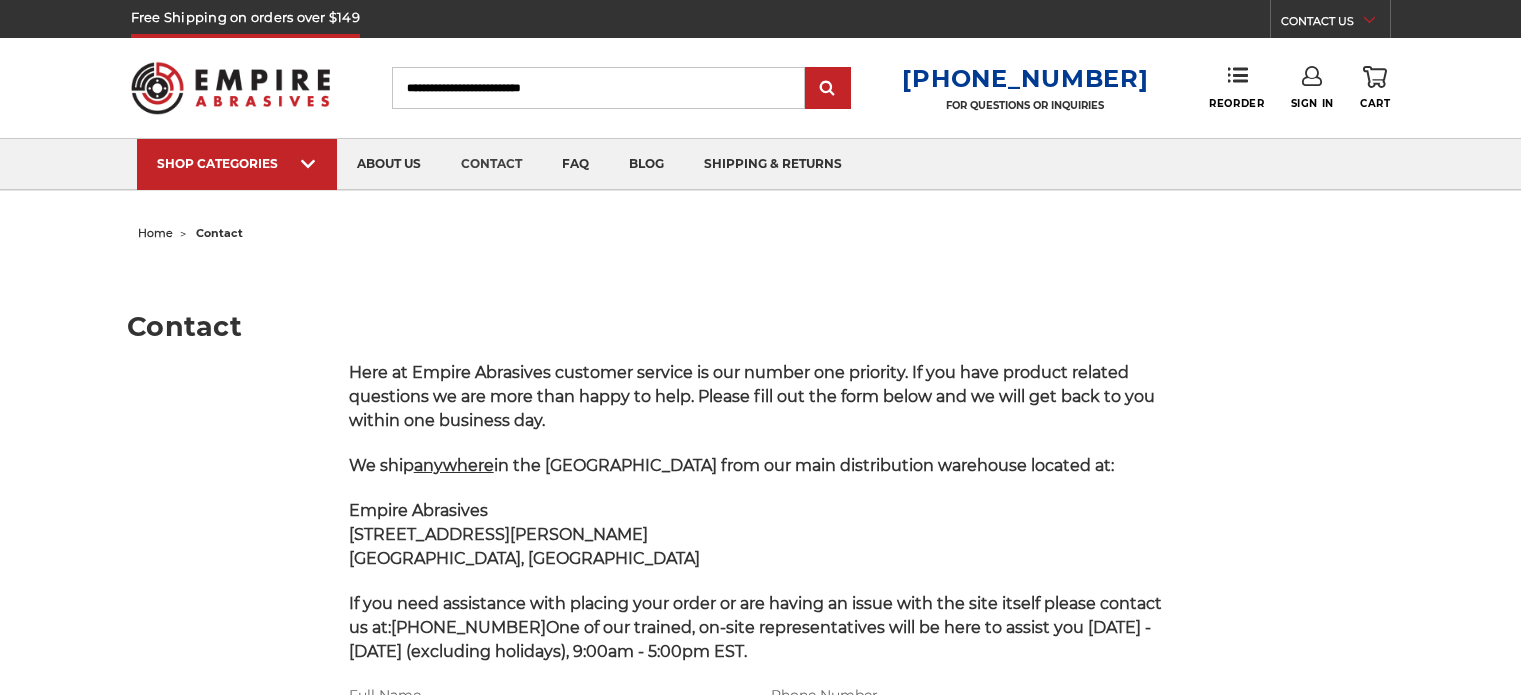scroll, scrollTop: 0, scrollLeft: 0, axis: both 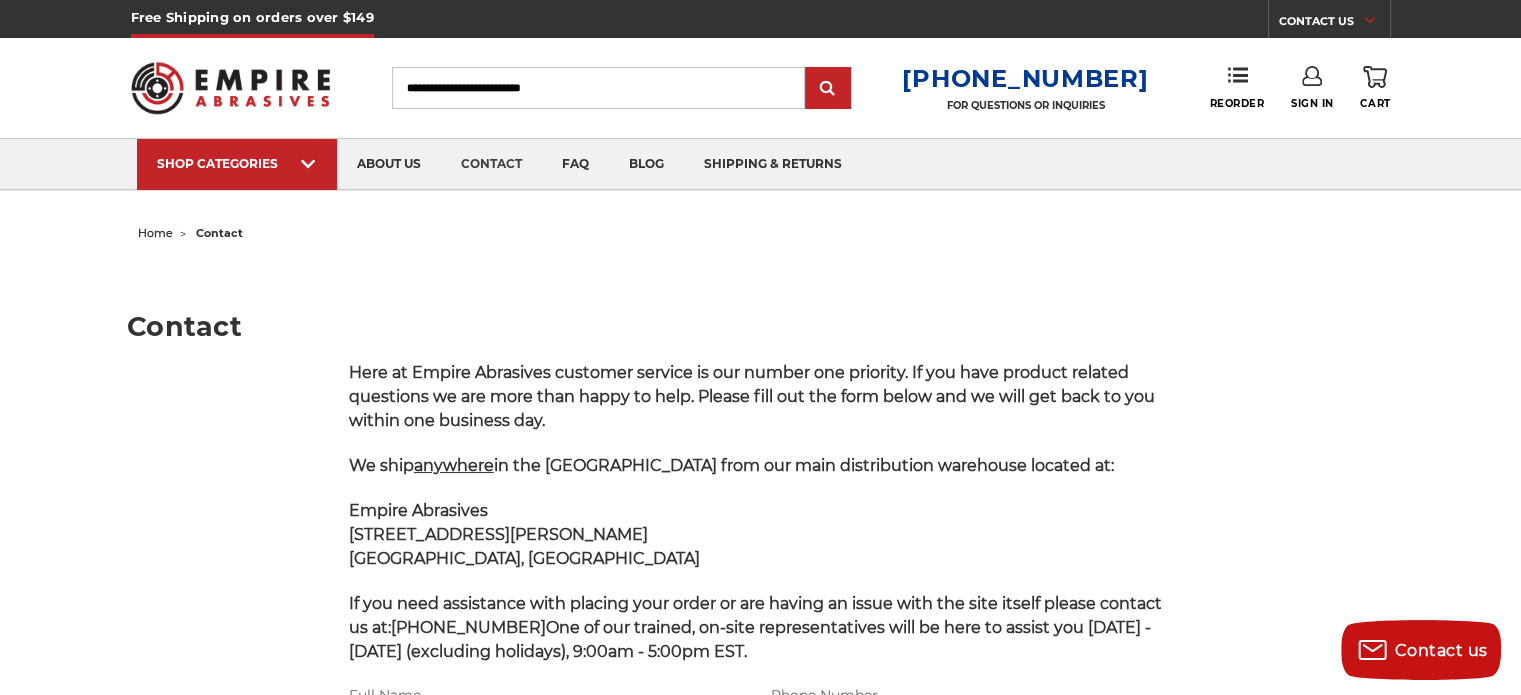 click at bounding box center [231, 88] 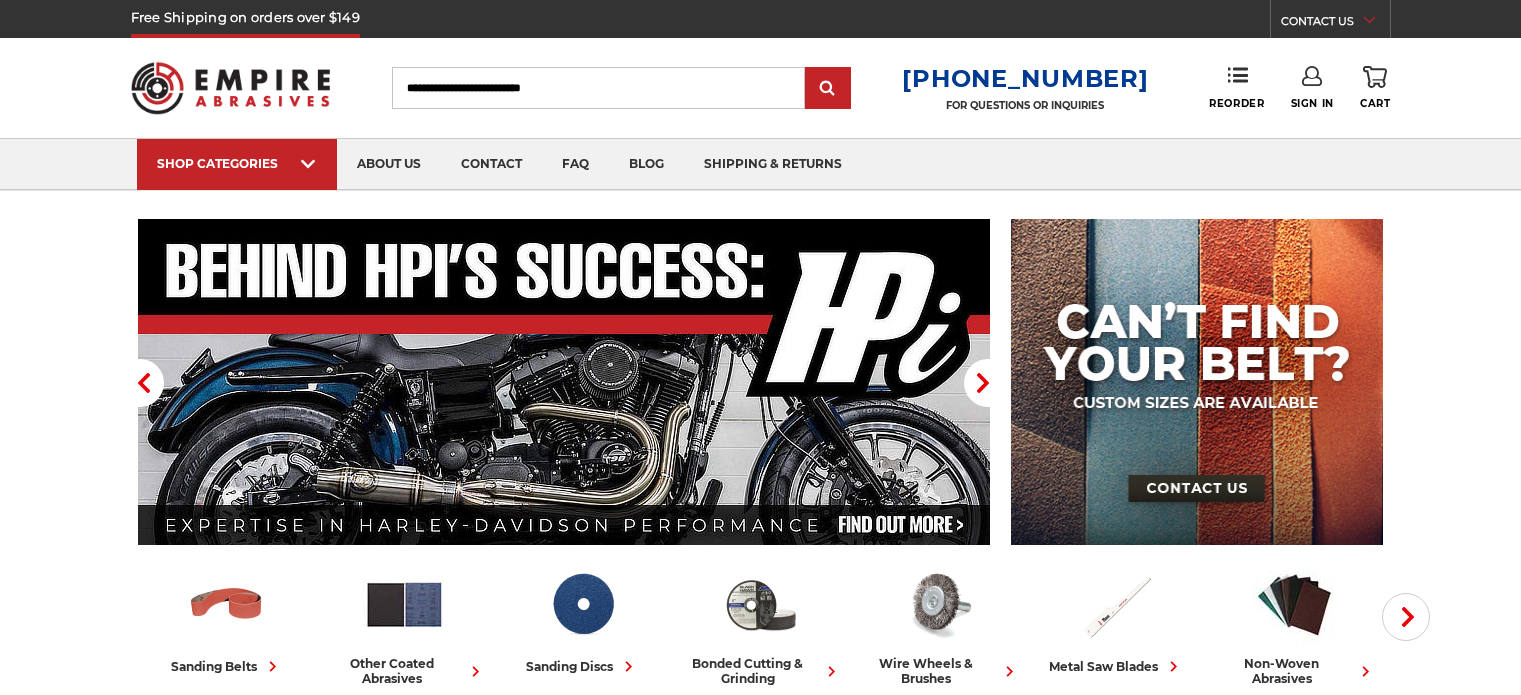 scroll, scrollTop: 0, scrollLeft: 0, axis: both 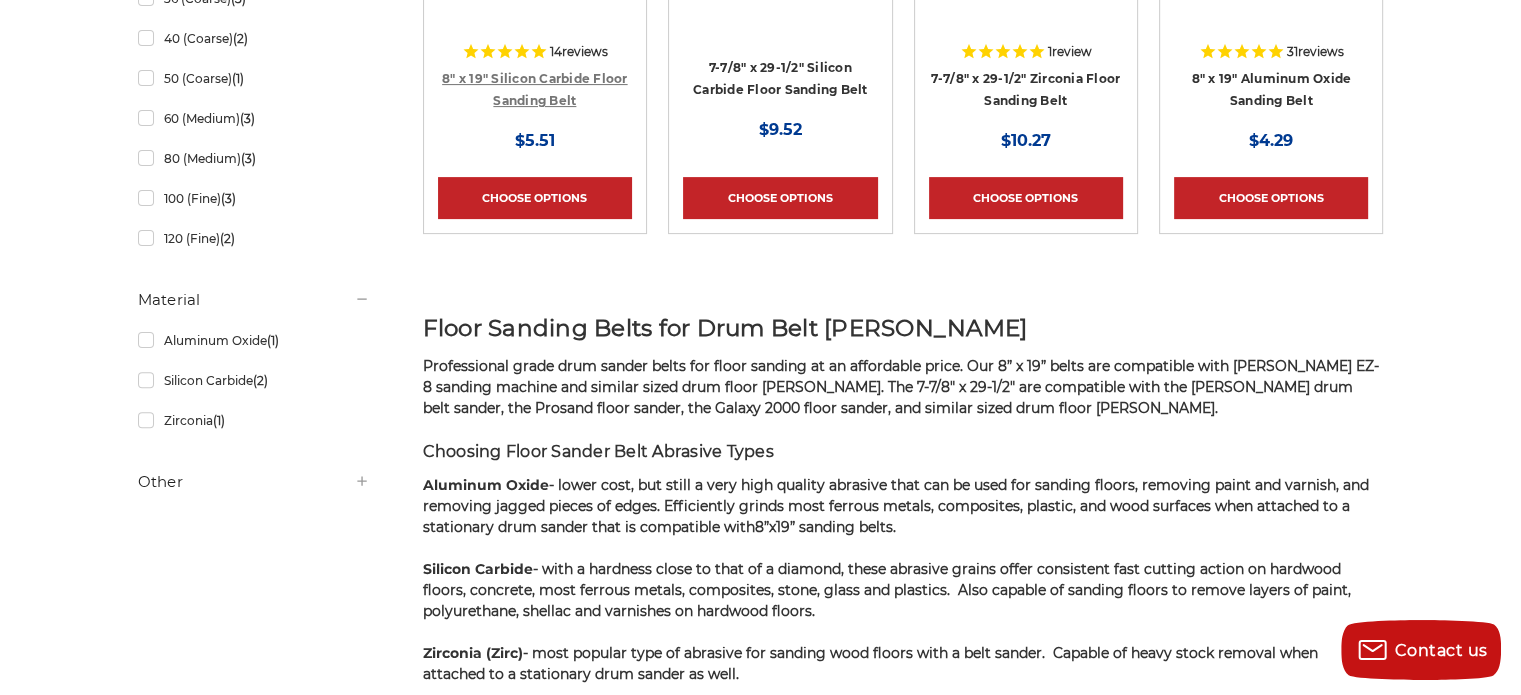 click on "8" x 19" Silicon Carbide Floor Sanding Belt" at bounding box center [535, 90] 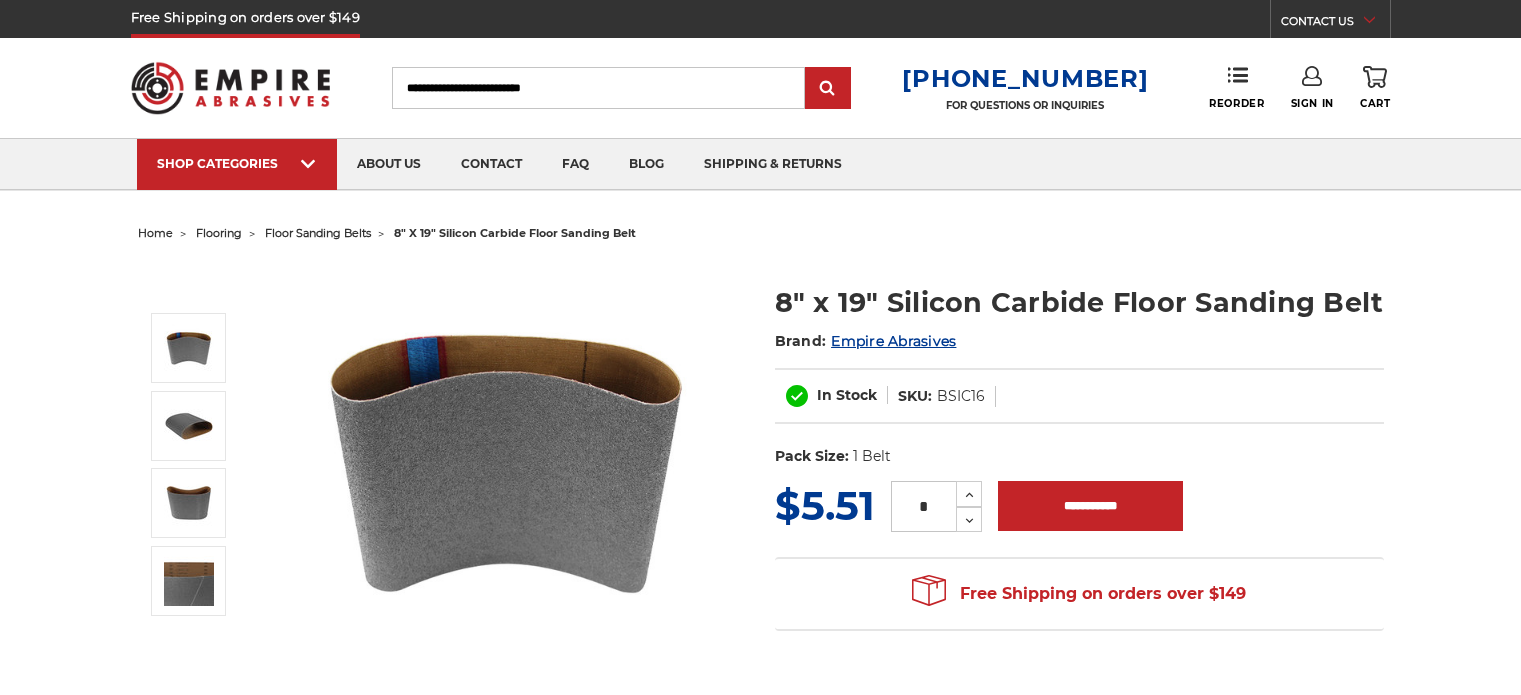 scroll, scrollTop: 0, scrollLeft: 0, axis: both 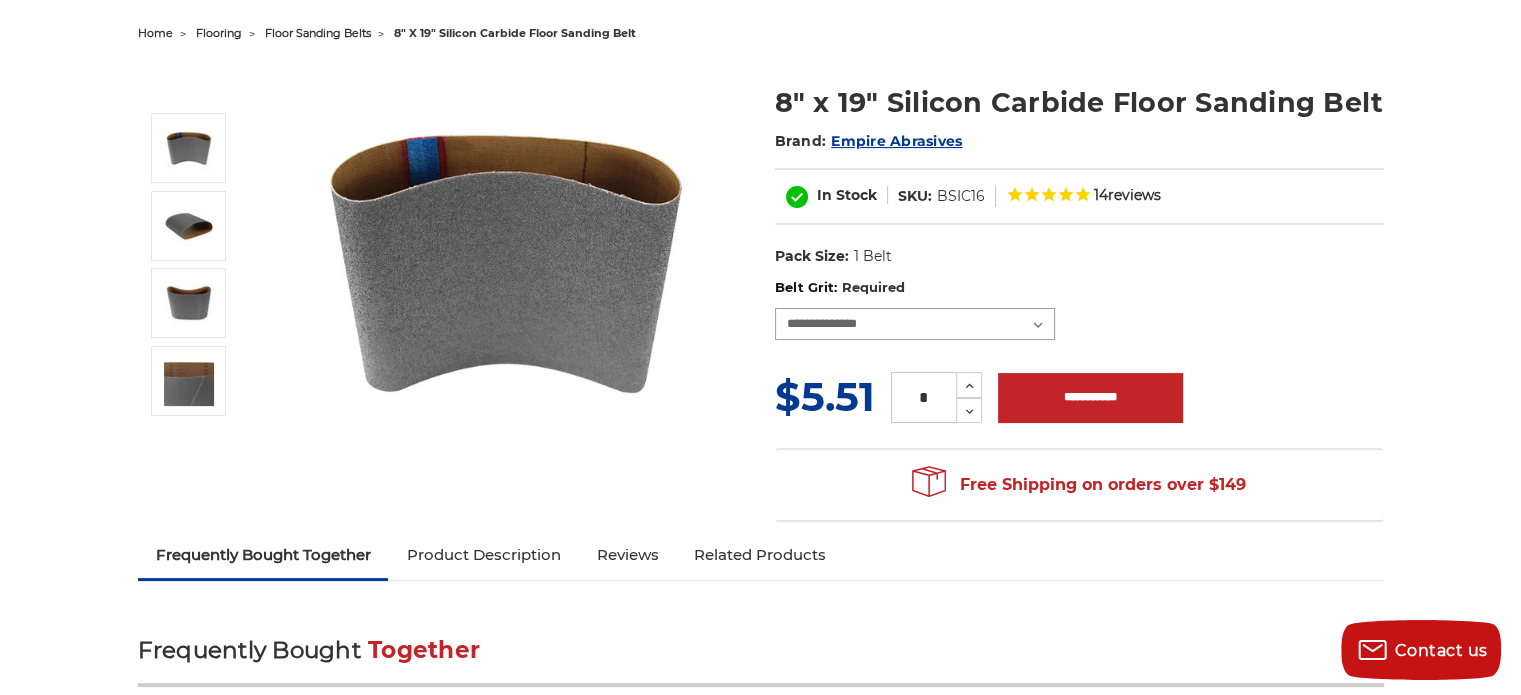 click on "**********" at bounding box center (915, 324) 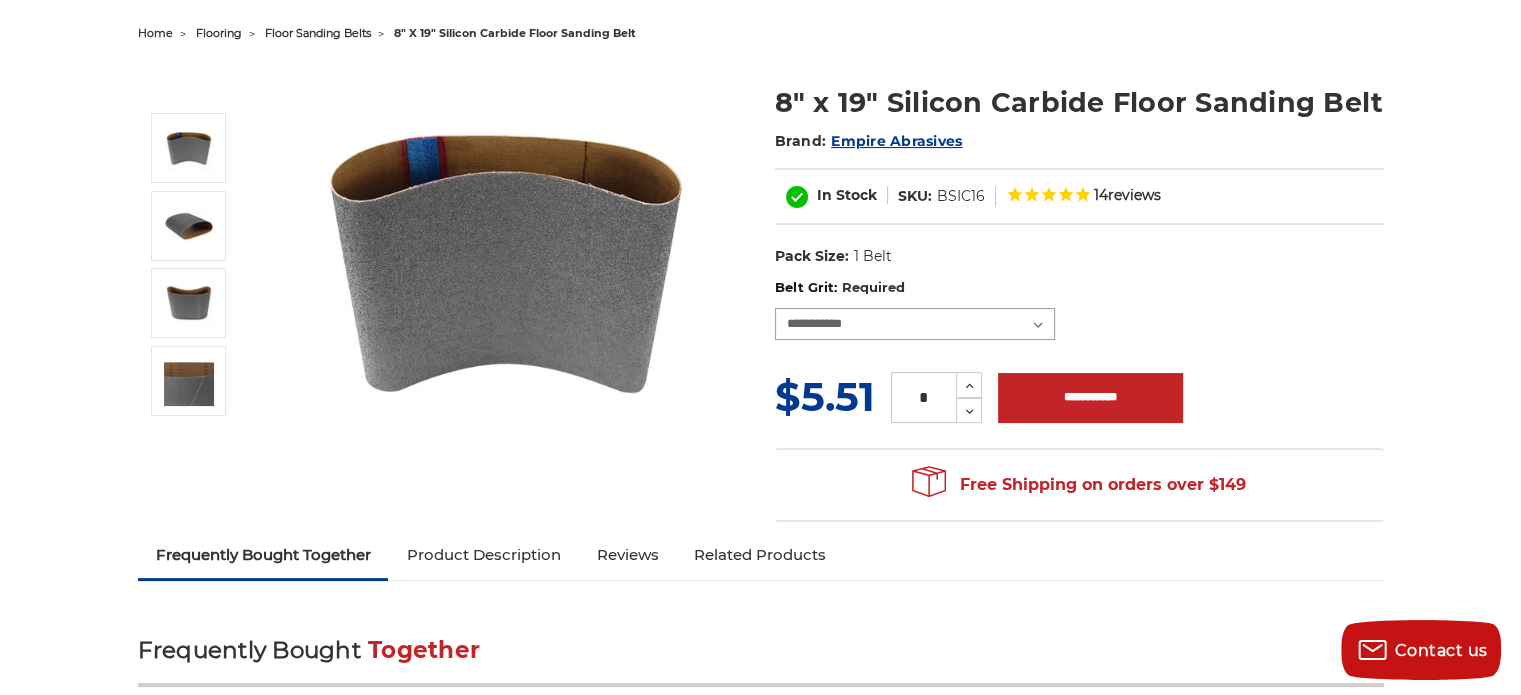 click on "**********" at bounding box center (915, 324) 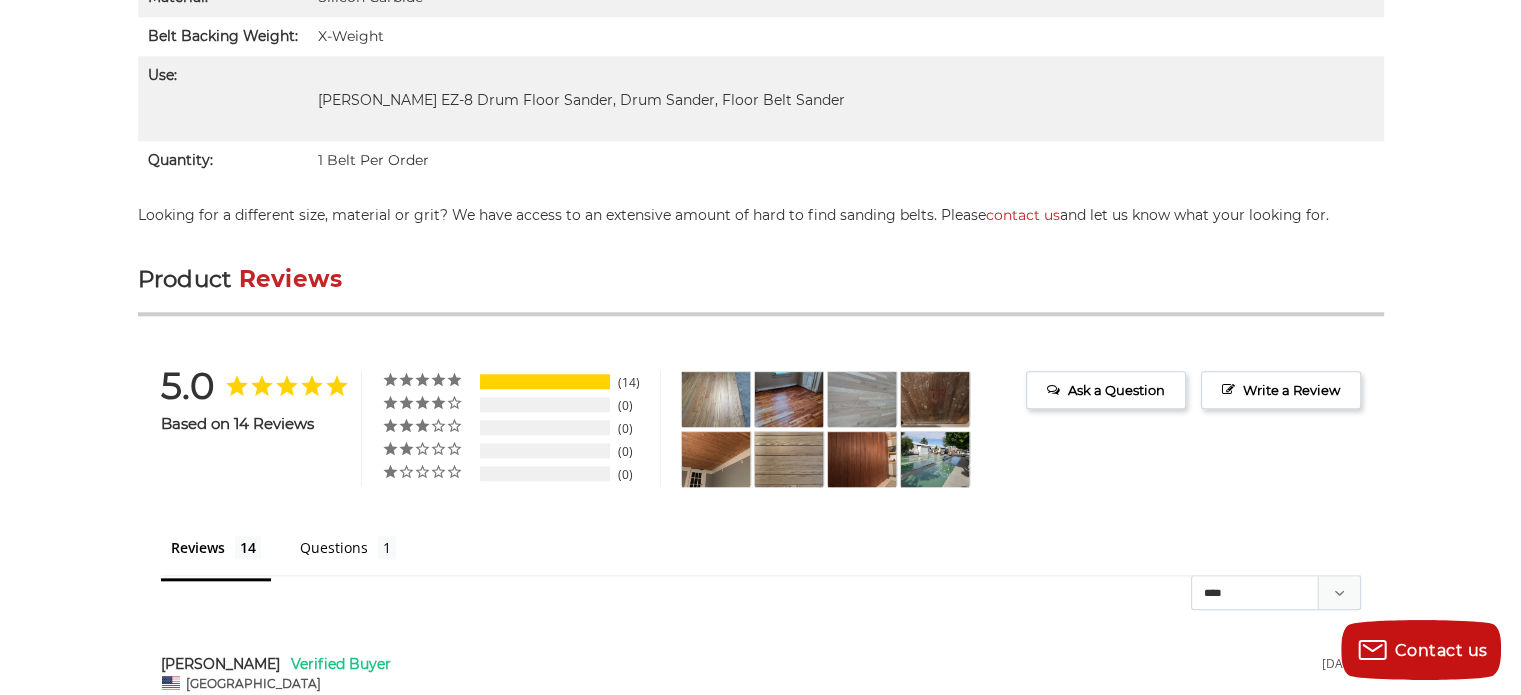 scroll, scrollTop: 2000, scrollLeft: 0, axis: vertical 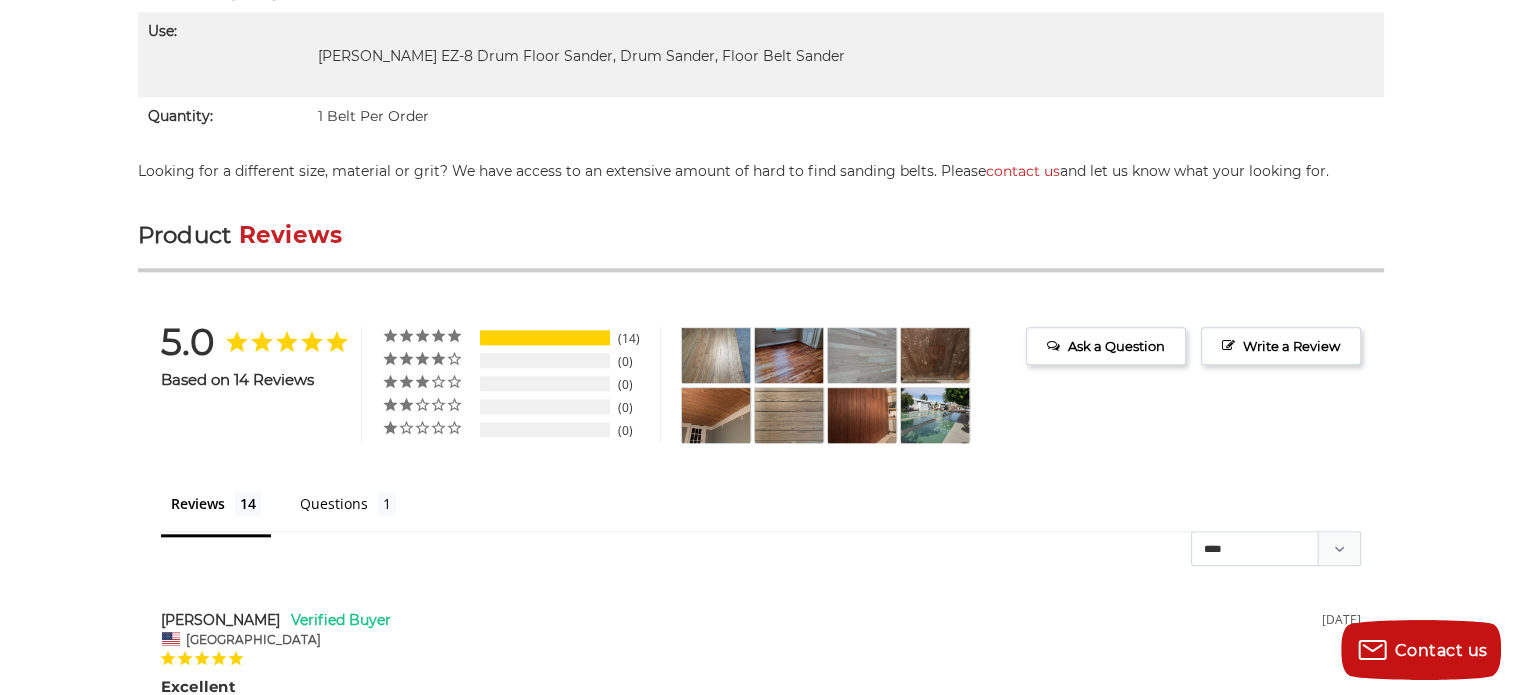 click at bounding box center [935, 415] 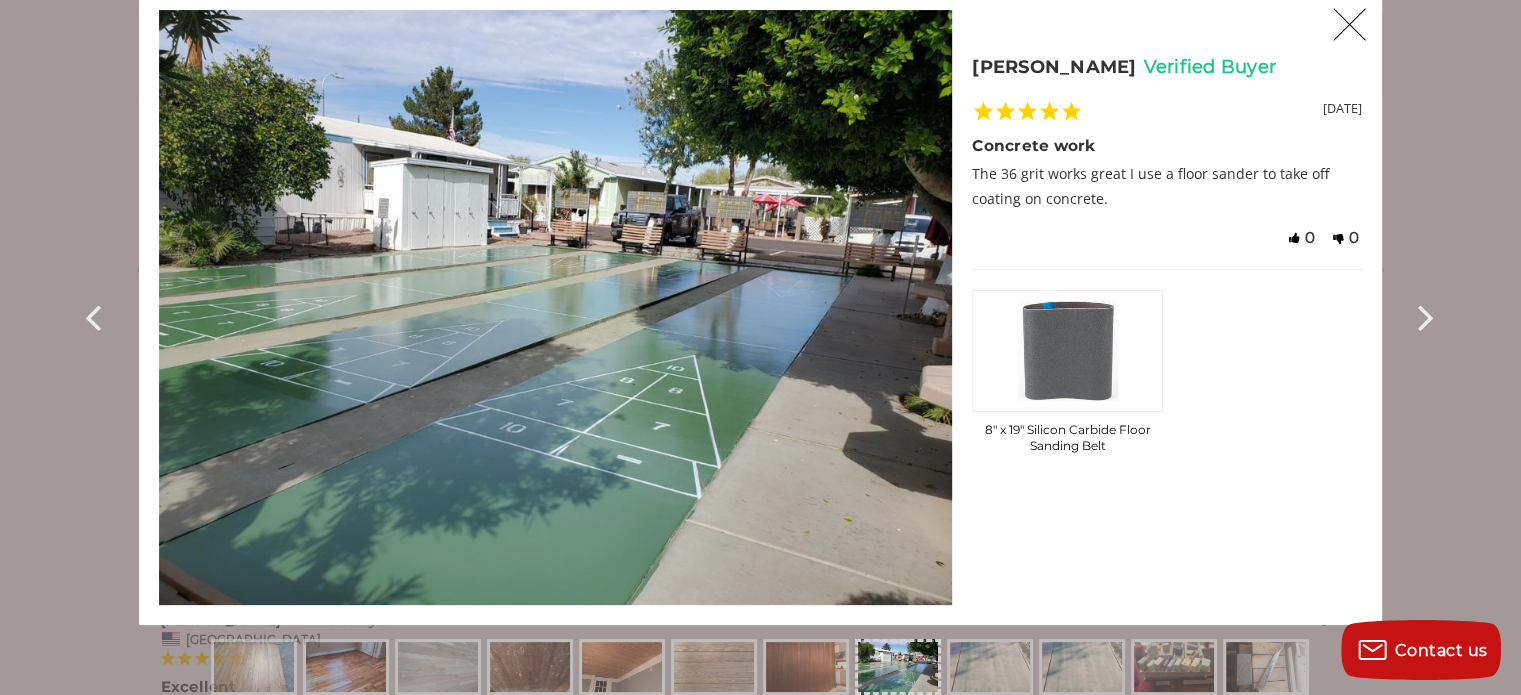 scroll, scrollTop: 0, scrollLeft: 0, axis: both 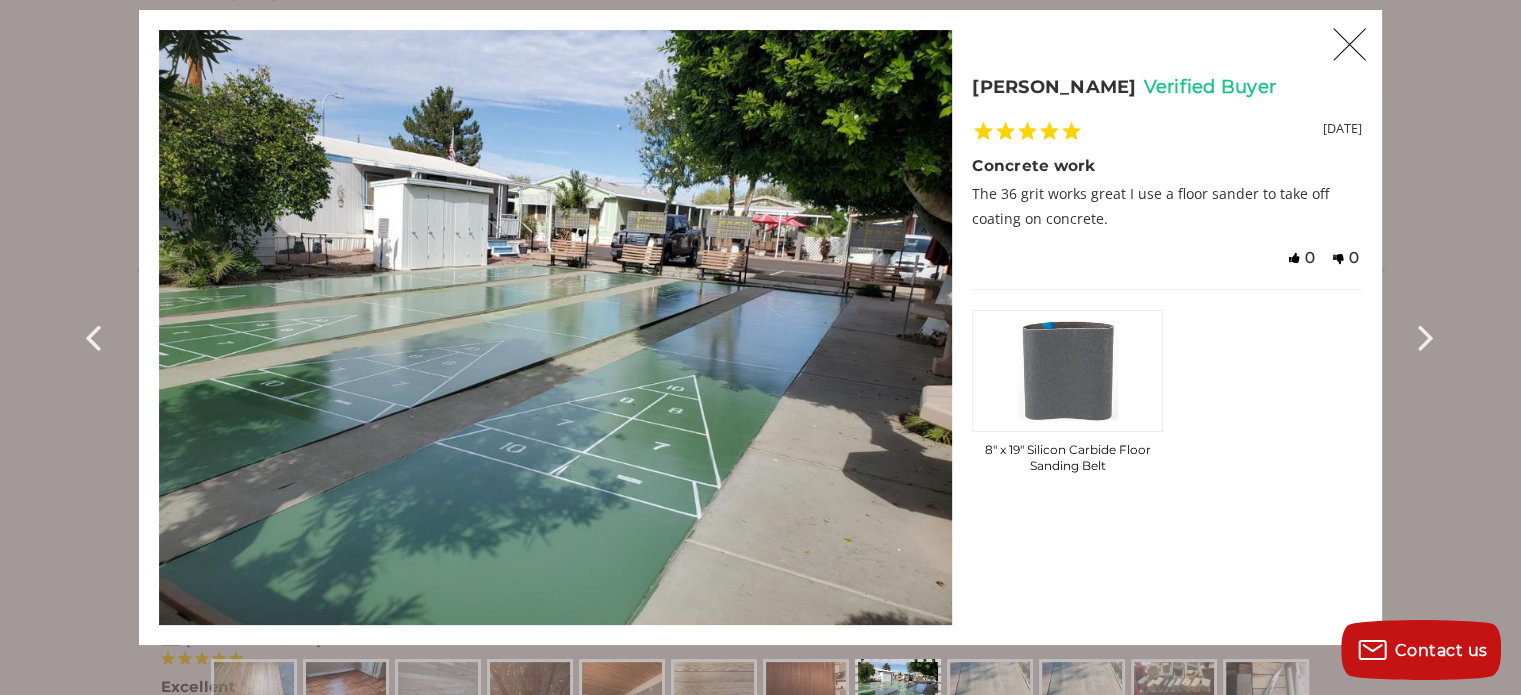 click on "X" at bounding box center (1349, 45) 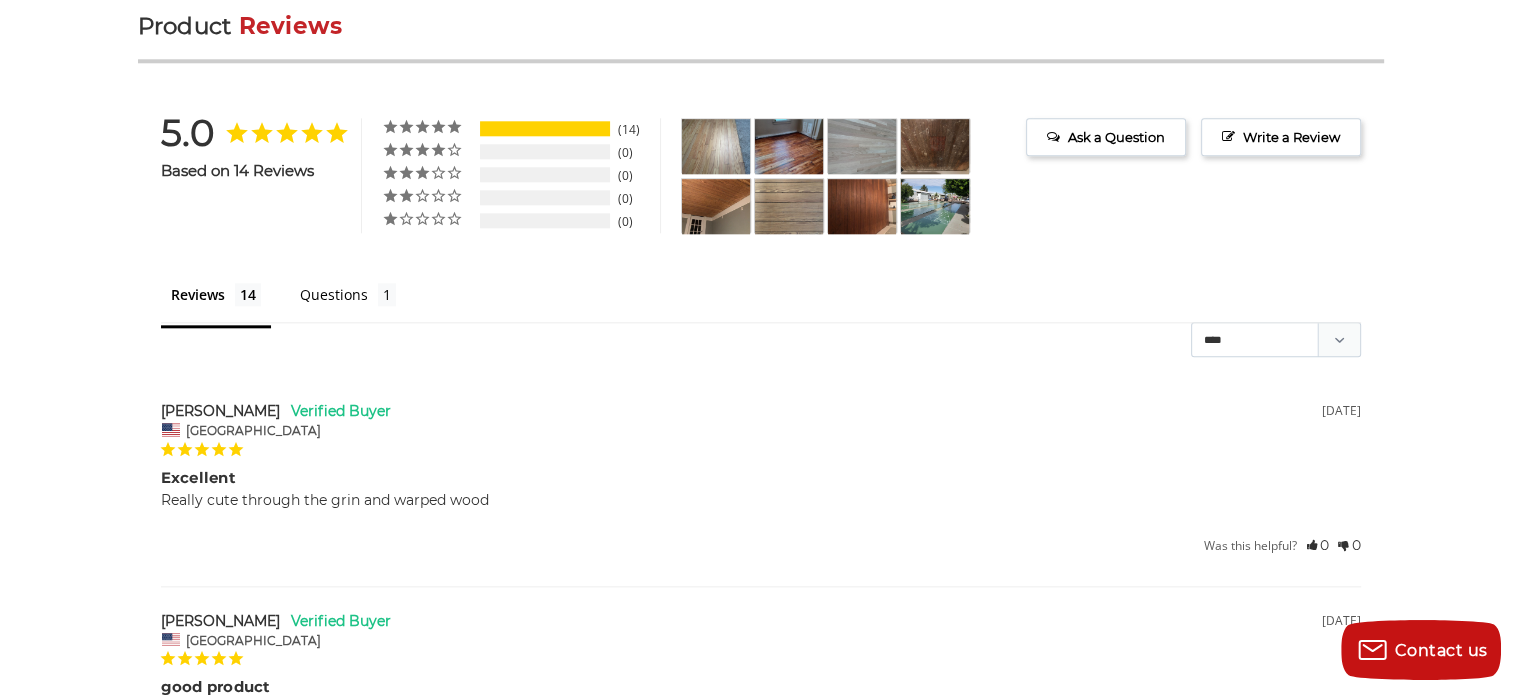 scroll, scrollTop: 2200, scrollLeft: 0, axis: vertical 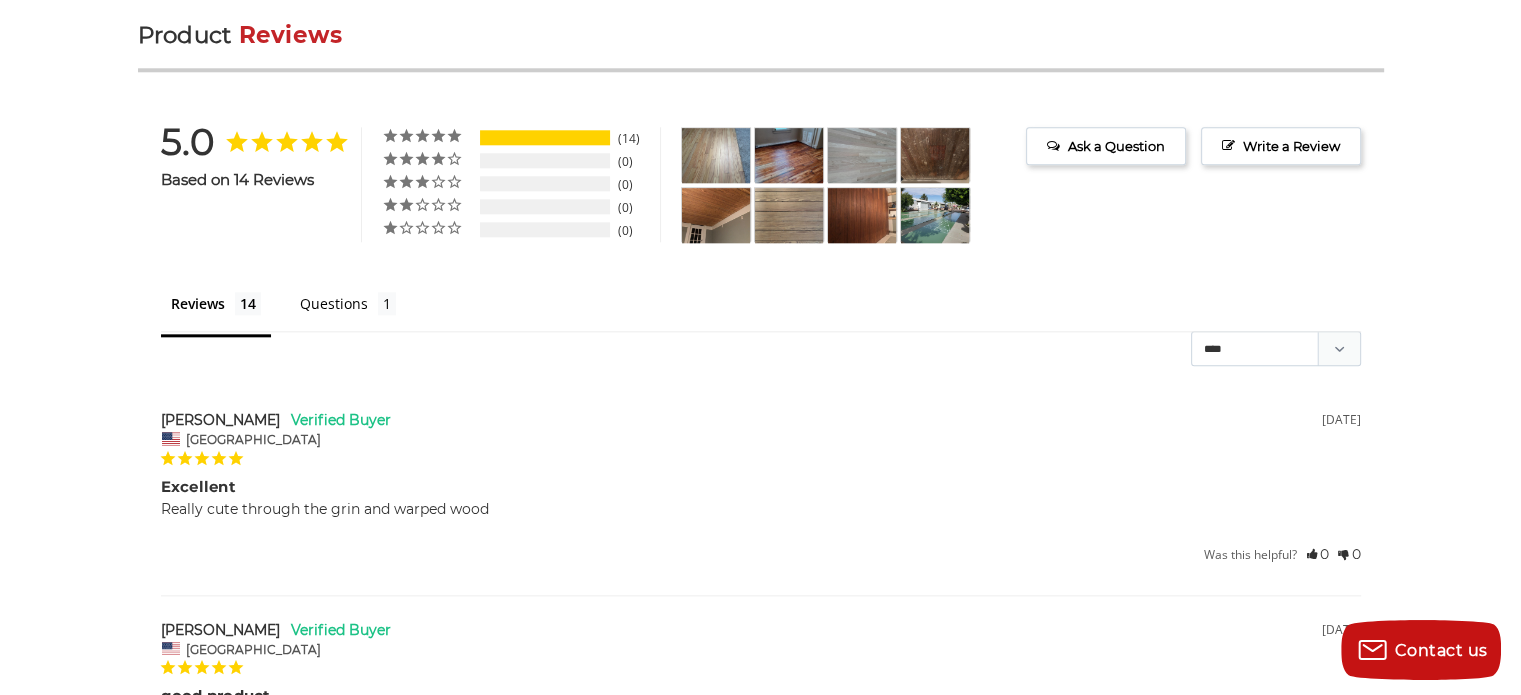 click at bounding box center (935, 155) 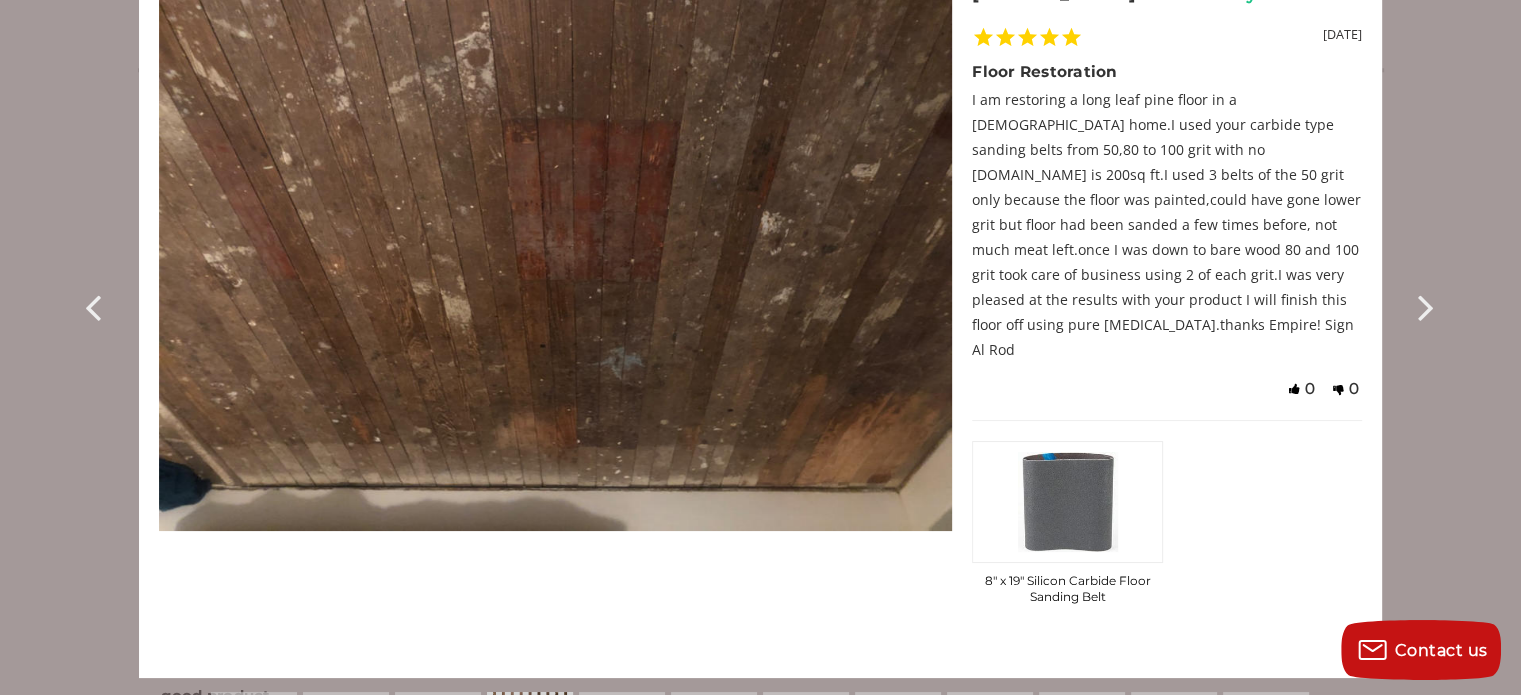 scroll, scrollTop: 0, scrollLeft: 0, axis: both 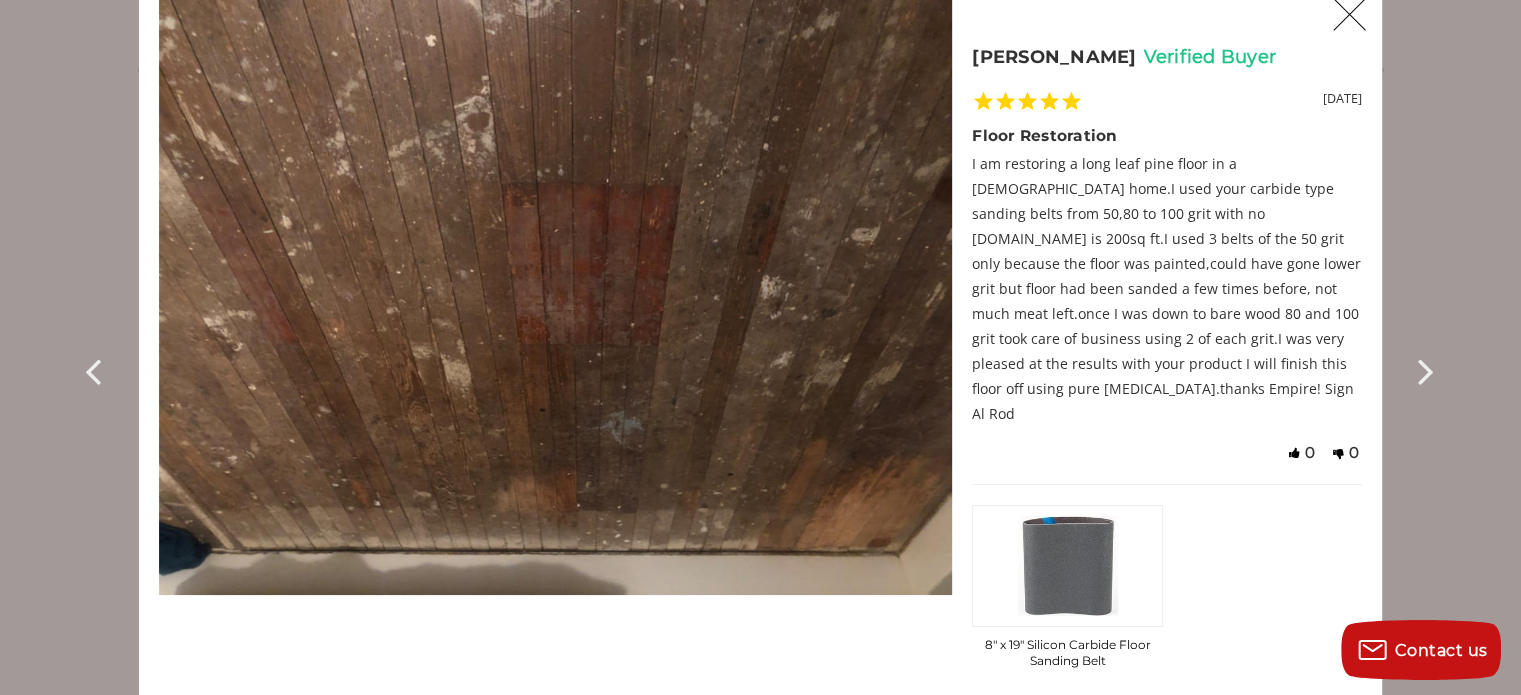 click on "X" at bounding box center [1349, 15] 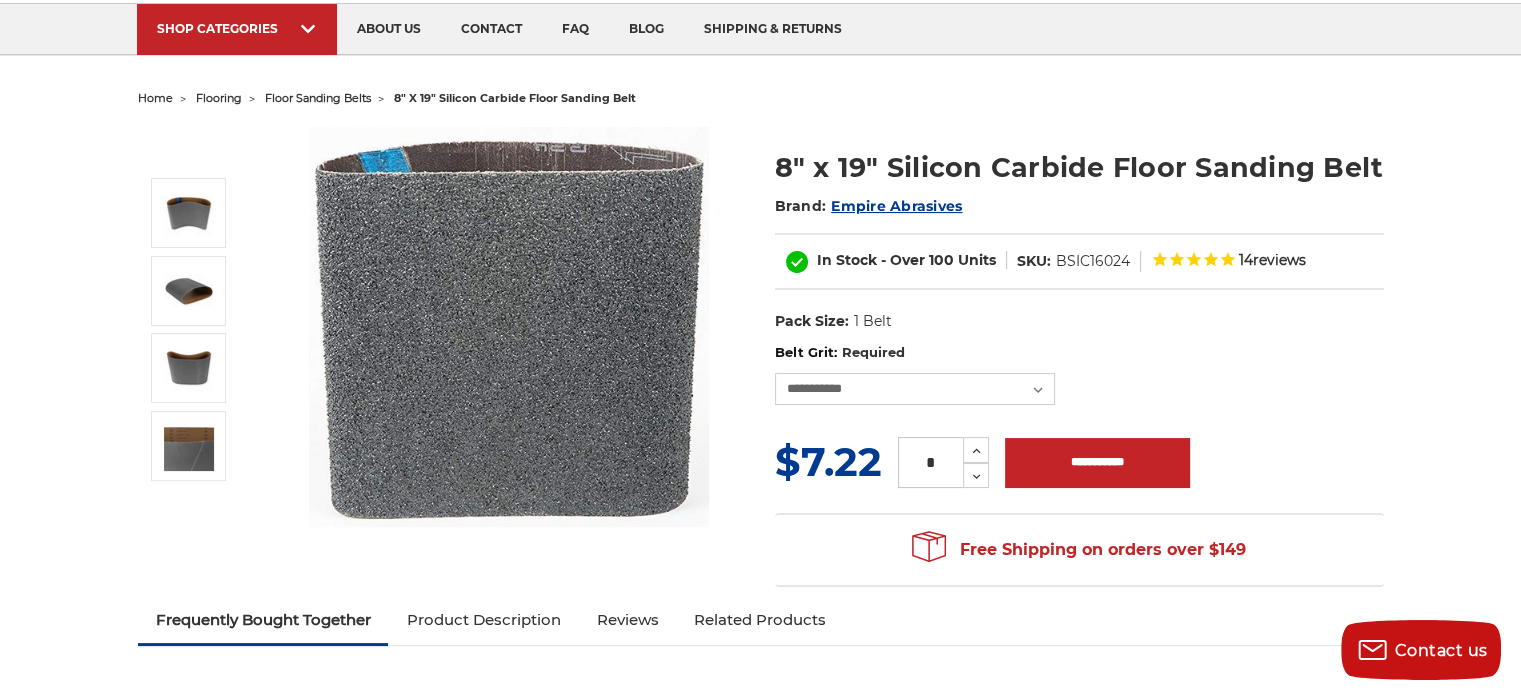 scroll, scrollTop: 0, scrollLeft: 0, axis: both 